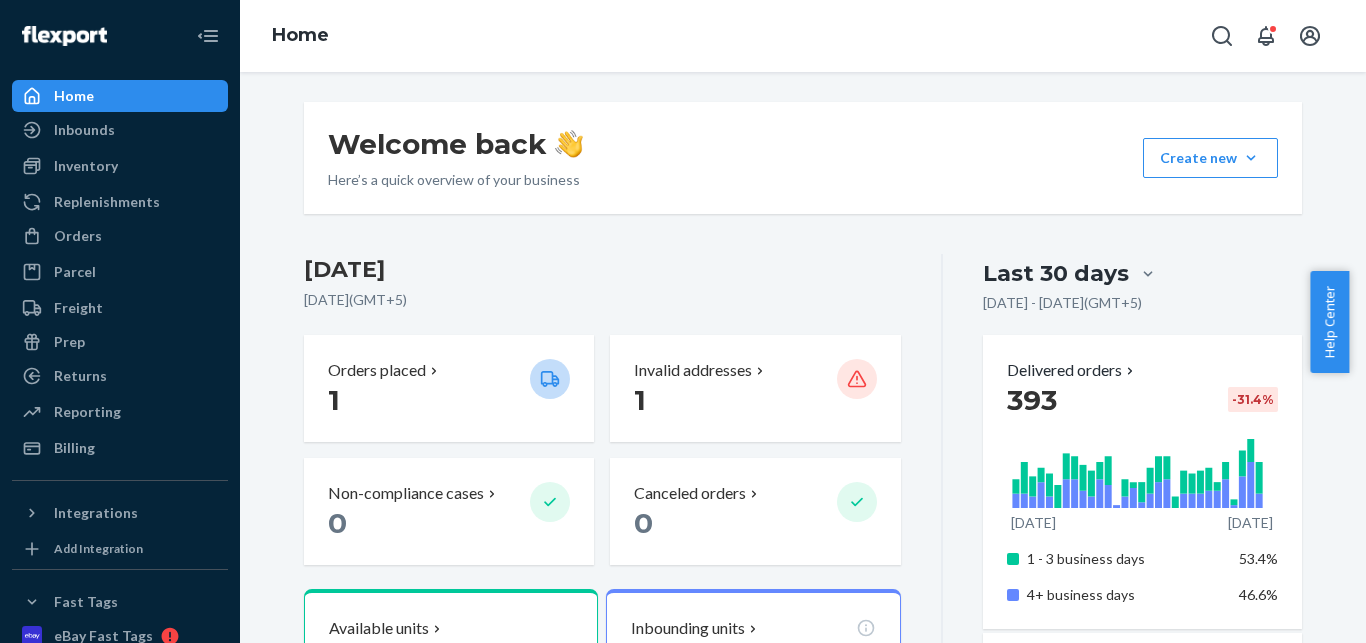 scroll, scrollTop: 0, scrollLeft: 0, axis: both 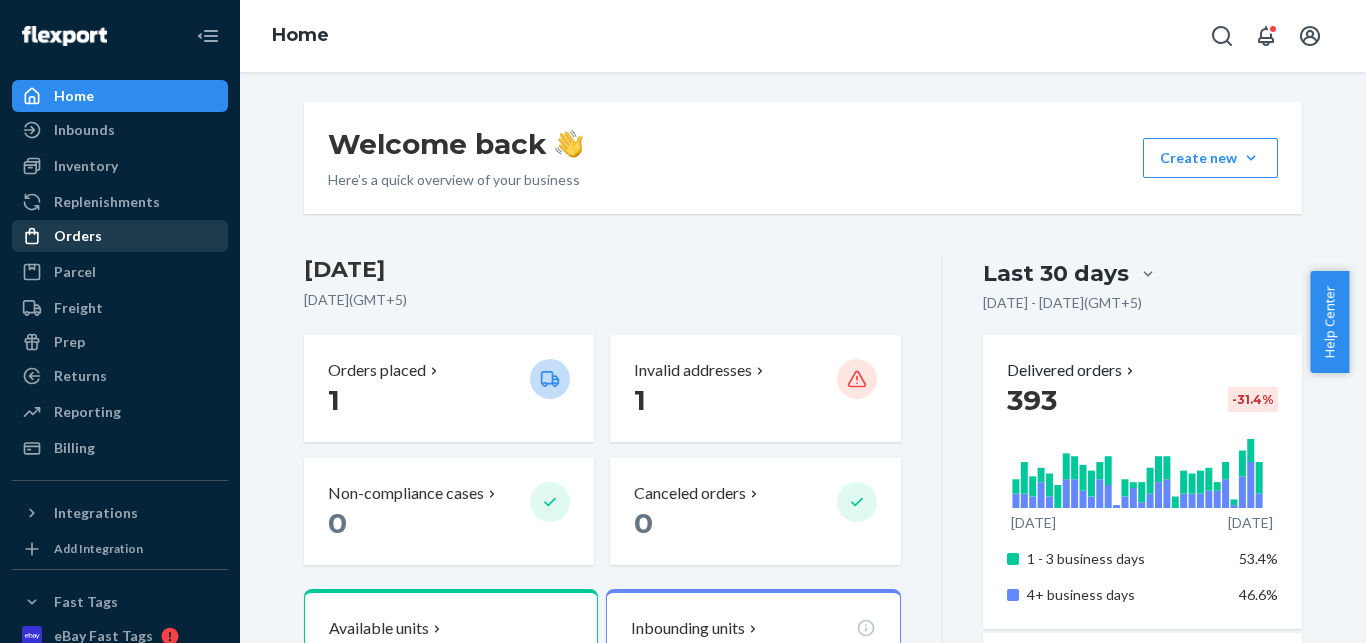 click on "Orders" at bounding box center (120, 236) 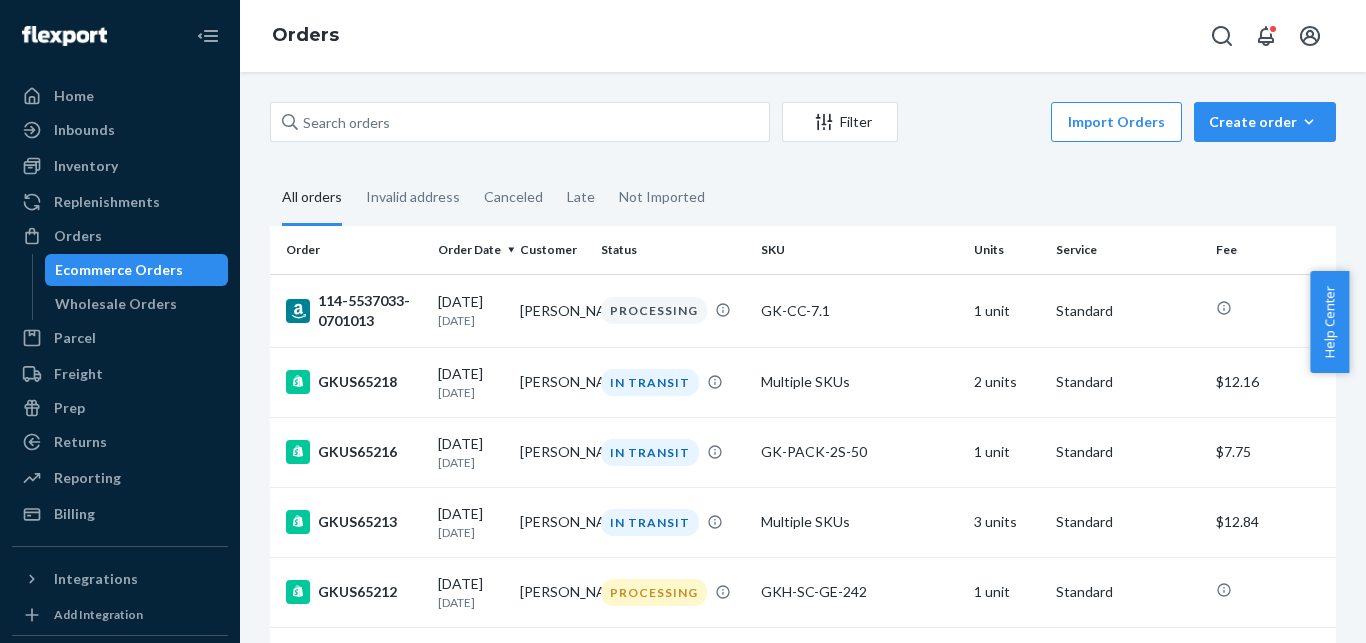 drag, startPoint x: 1265, startPoint y: 117, endPoint x: 1256, endPoint y: 72, distance: 45.891174 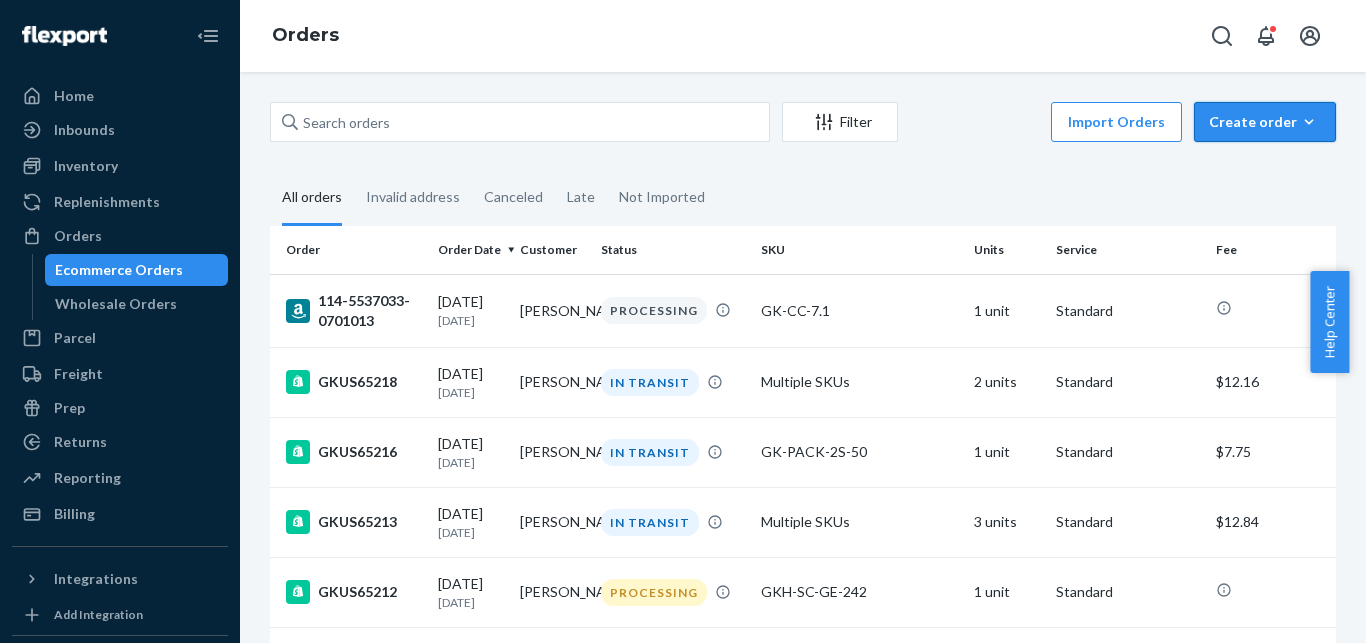 click on "Create order Ecommerce order Removal order" at bounding box center [1265, 122] 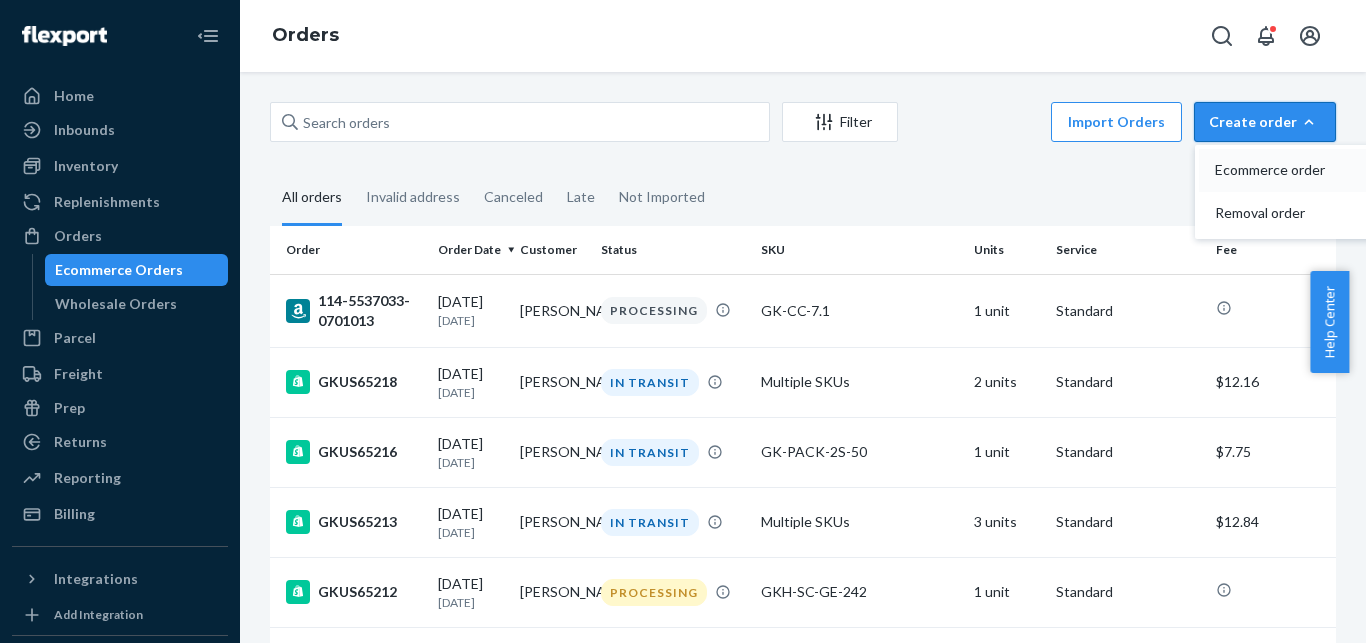 click on "Ecommerce order" at bounding box center (1277, 170) 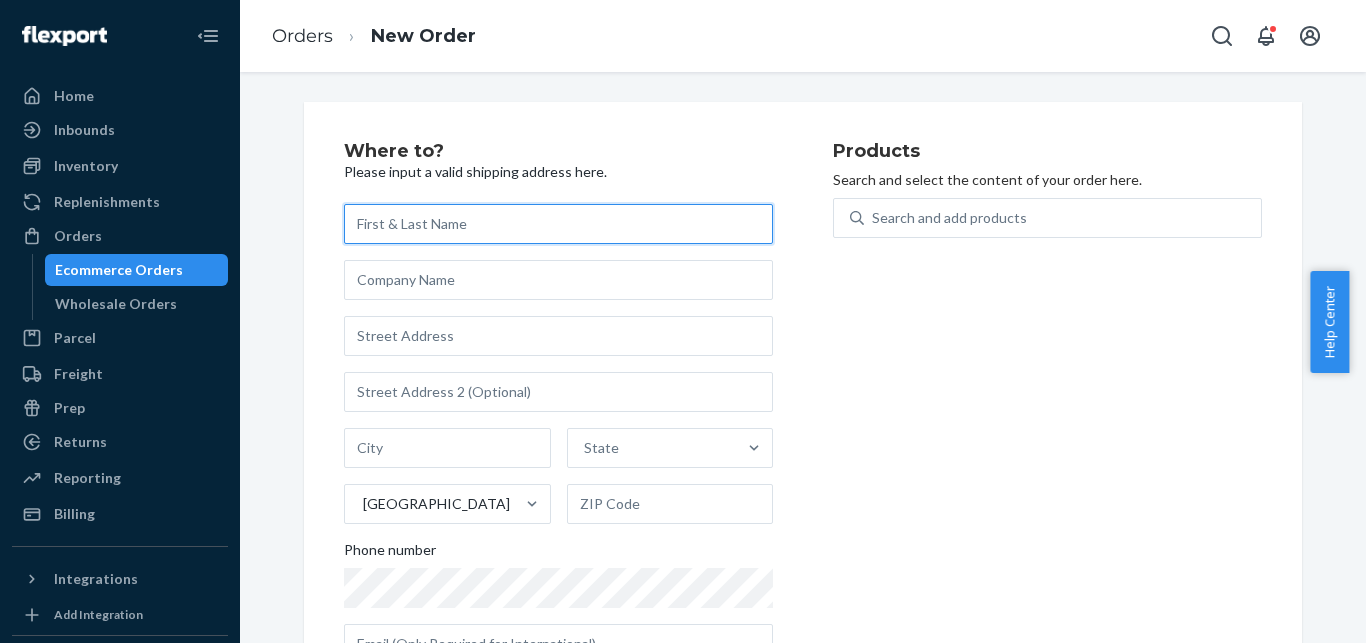 paste on "[PERSON_NAME]" 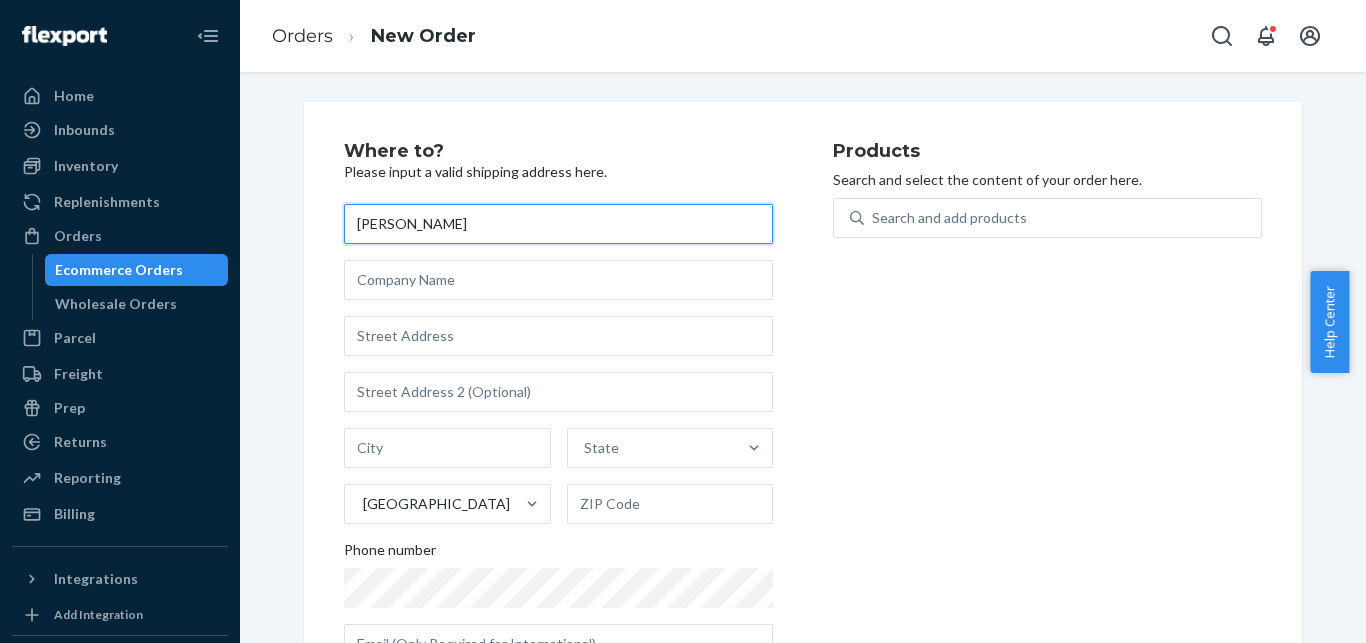 type on "[PERSON_NAME]" 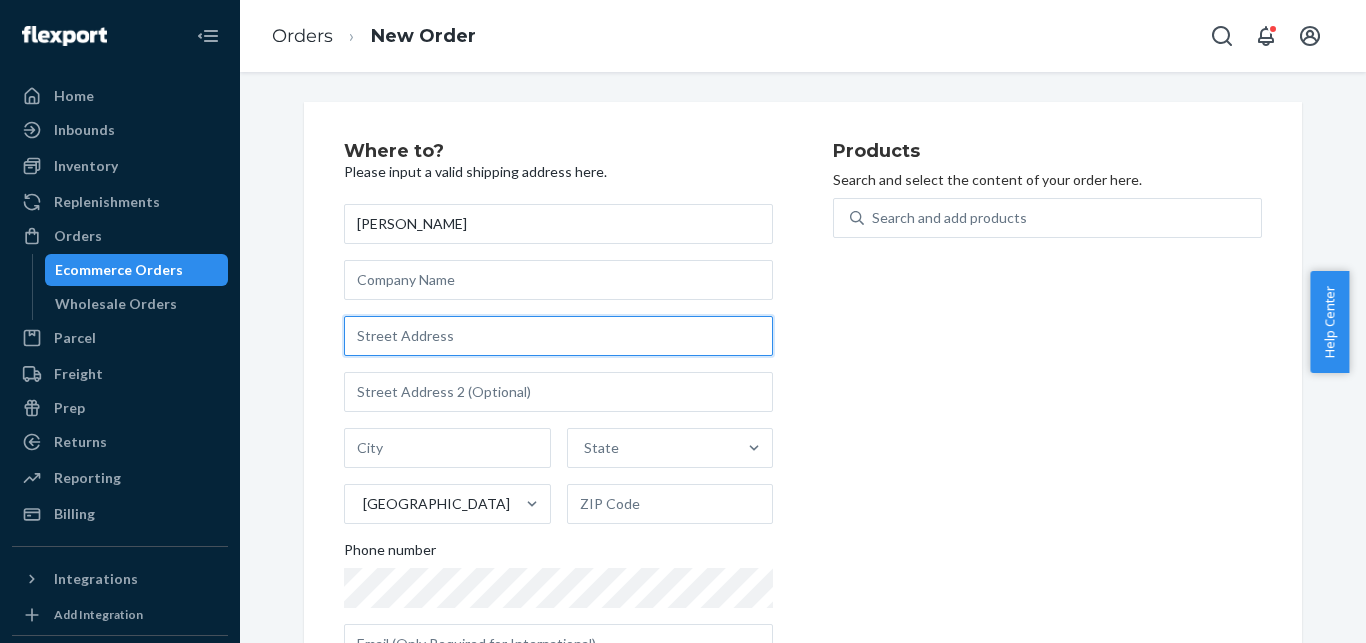 paste on "[STREET_ADDRESS]" 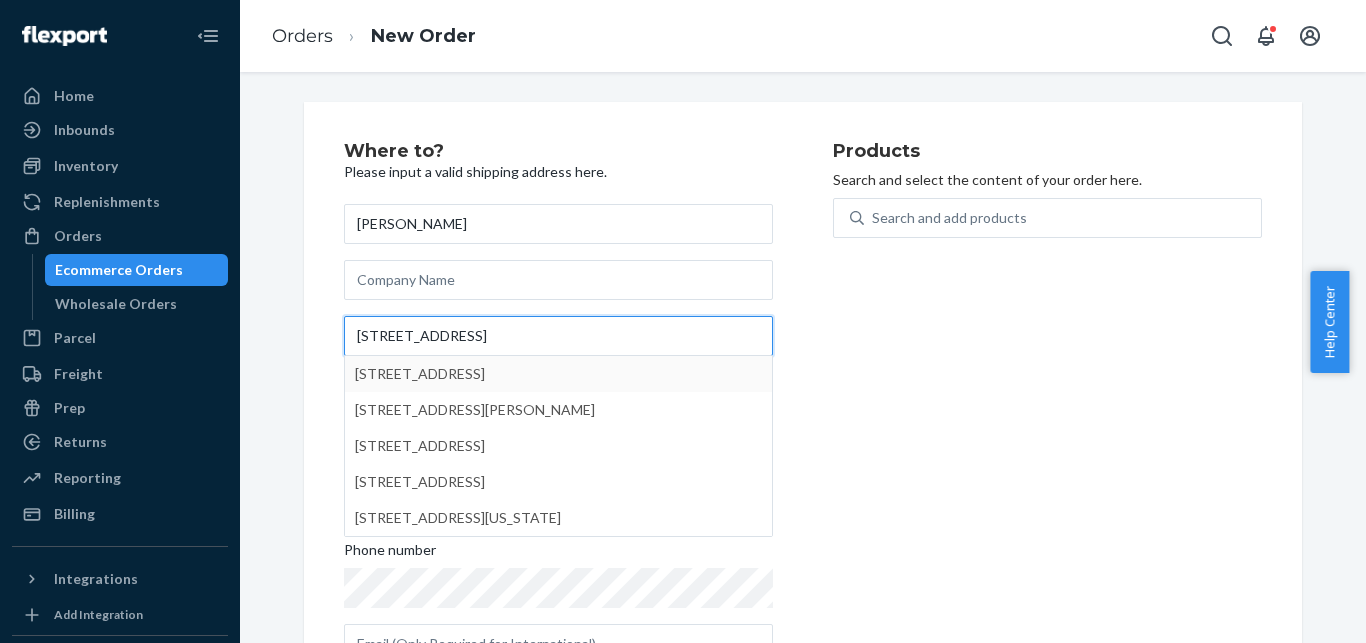 paste on "[GEOGRAPHIC_DATA]" 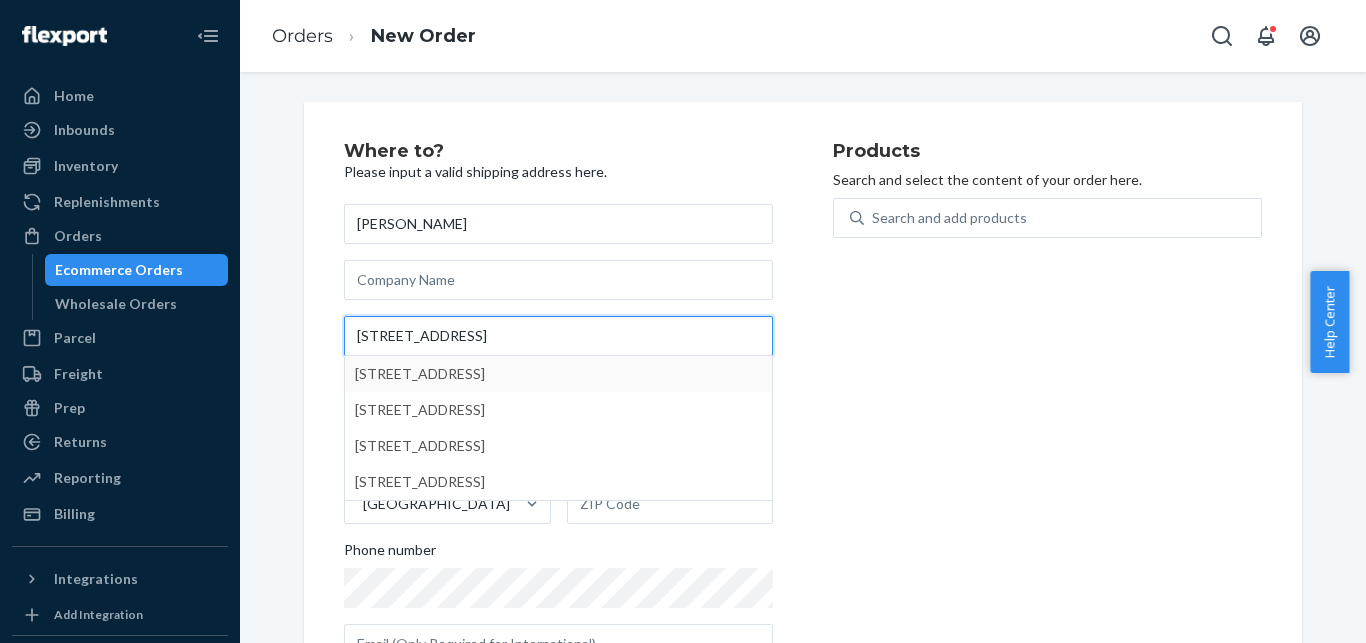 type on "[STREET_ADDRESS]" 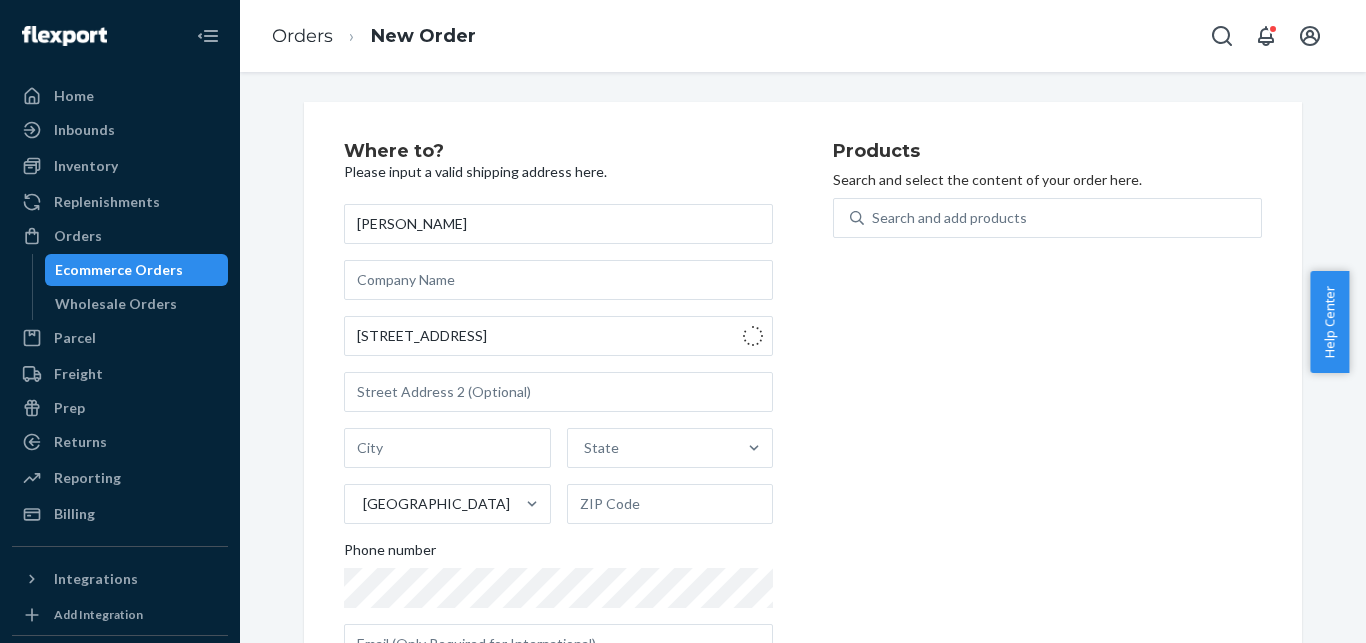type on "[GEOGRAPHIC_DATA]" 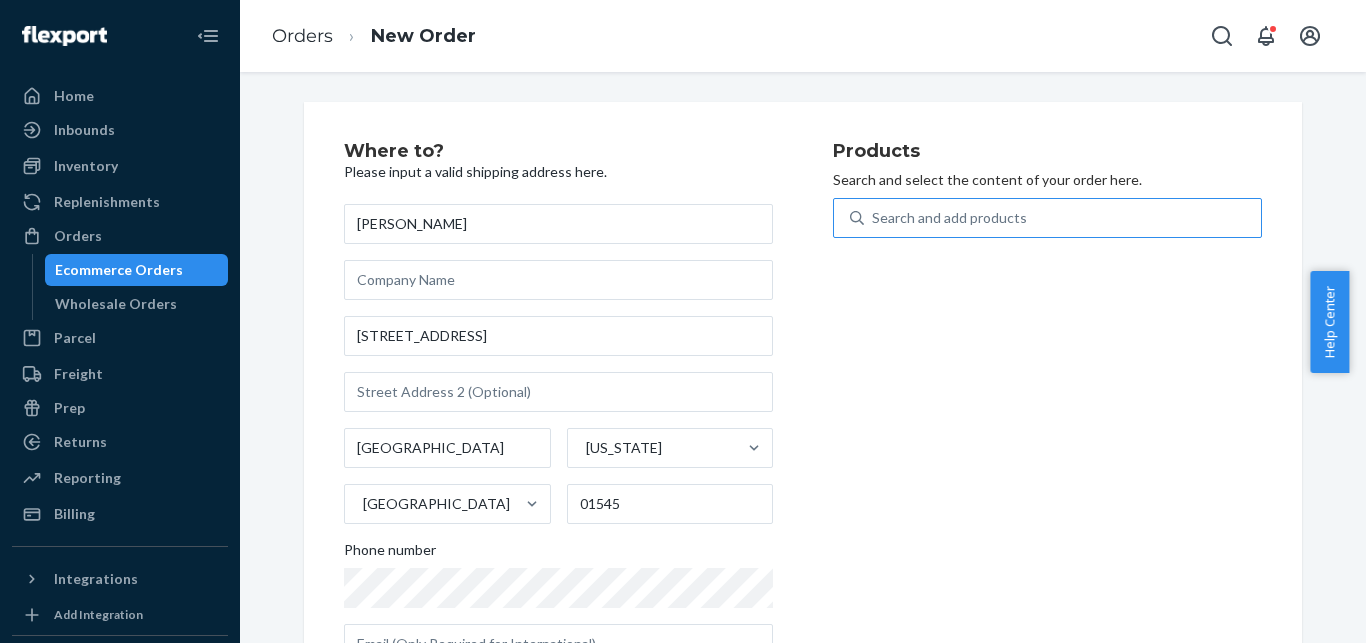 click on "Search and add products" at bounding box center [1062, 218] 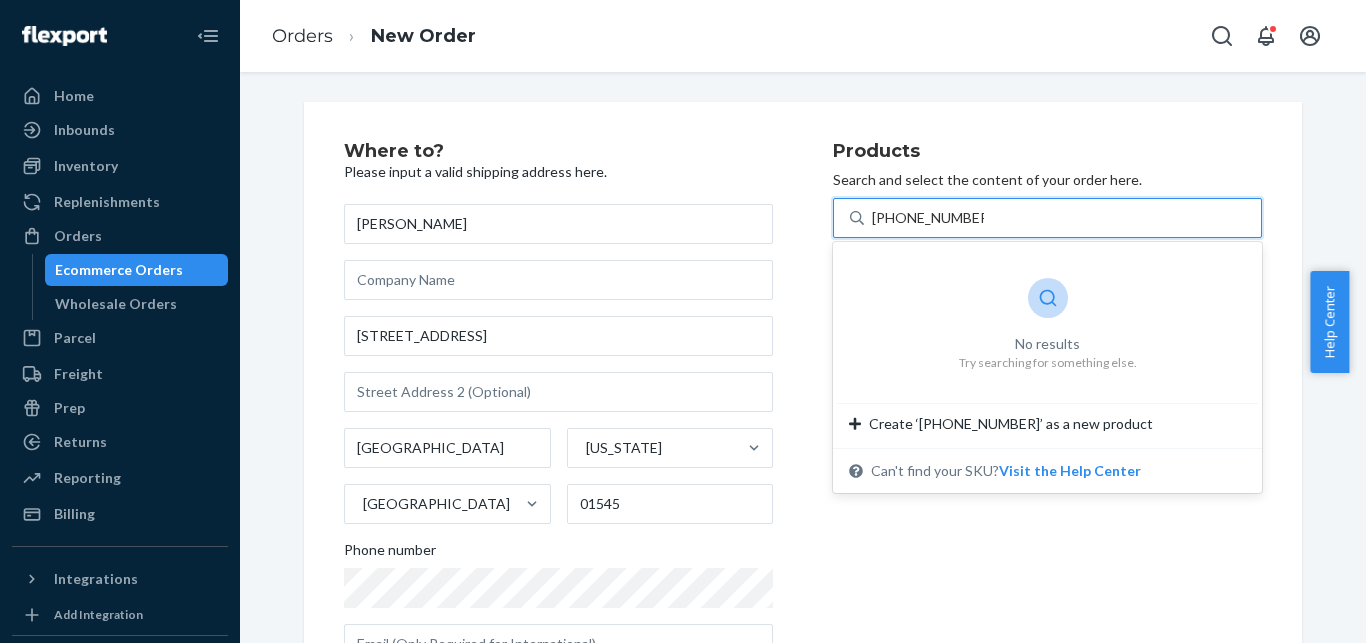 drag, startPoint x: 884, startPoint y: 218, endPoint x: 986, endPoint y: 228, distance: 102.48902 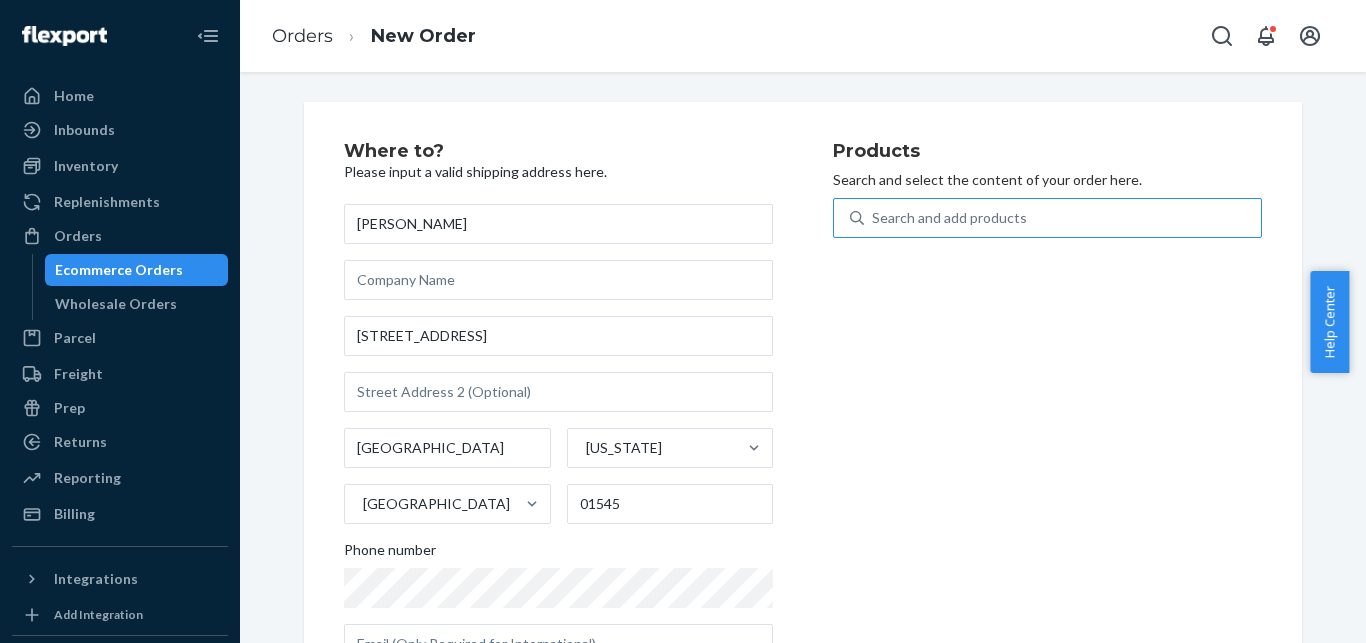 drag, startPoint x: 902, startPoint y: 223, endPoint x: 919, endPoint y: 220, distance: 17.262676 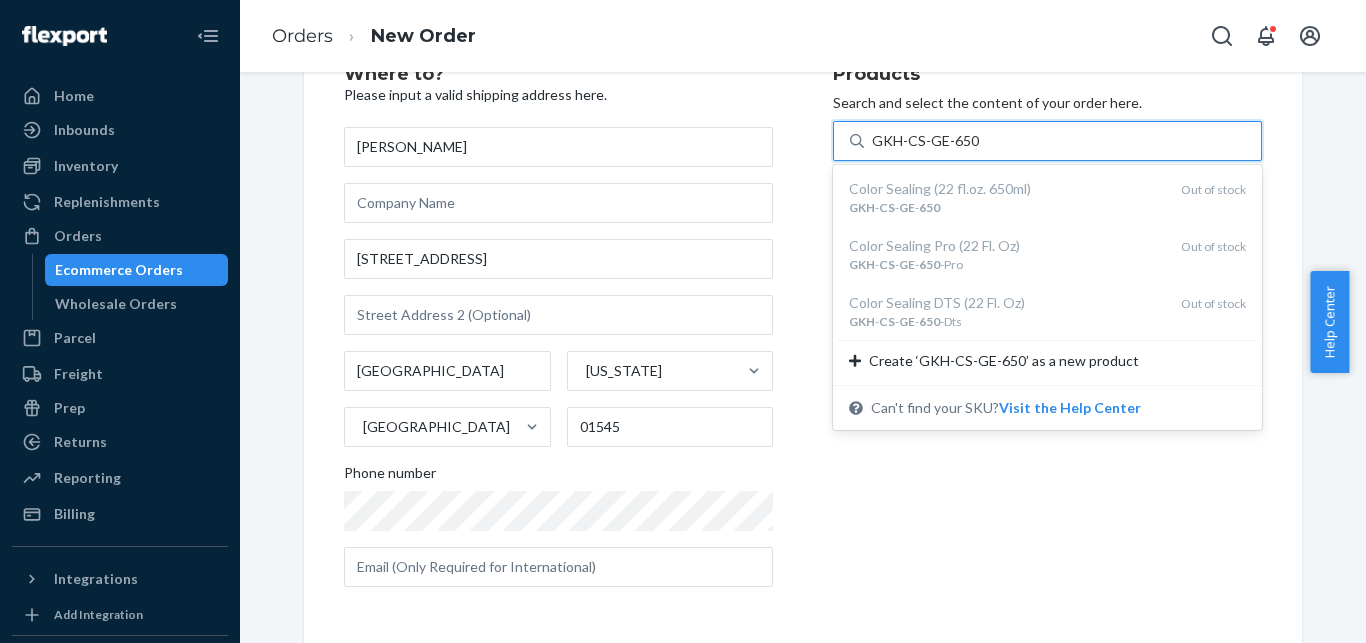 scroll, scrollTop: 0, scrollLeft: 0, axis: both 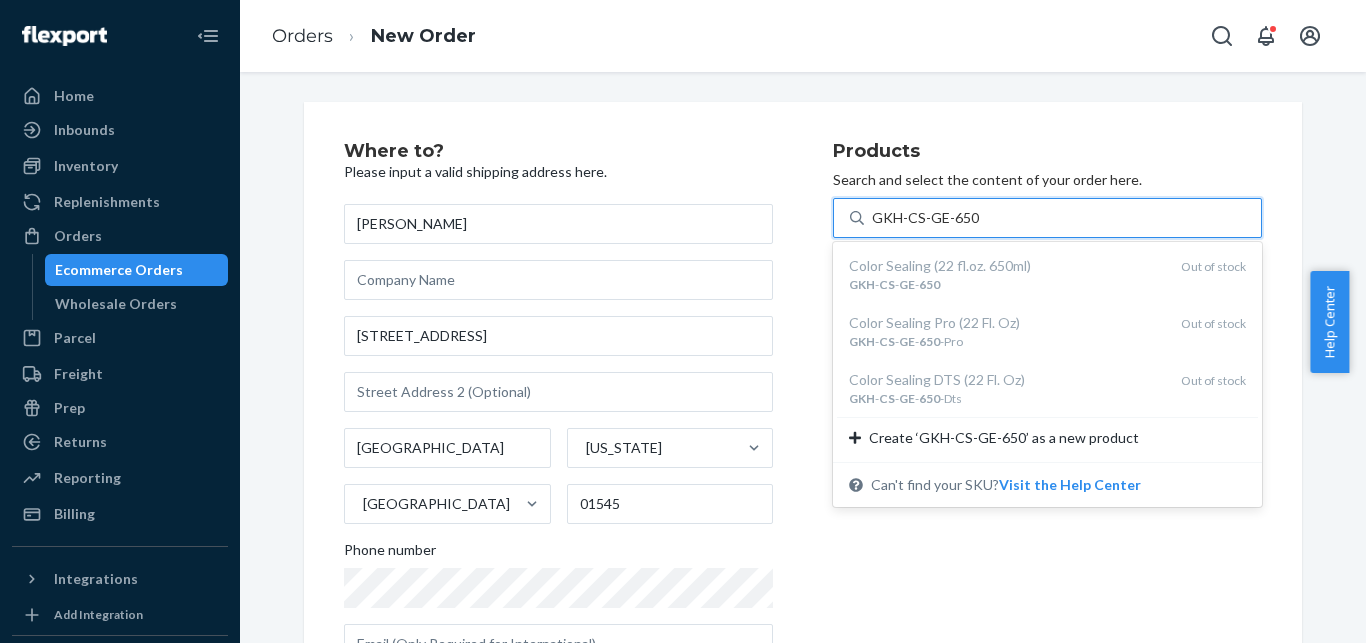 type on "GKH-CS-GE-650" 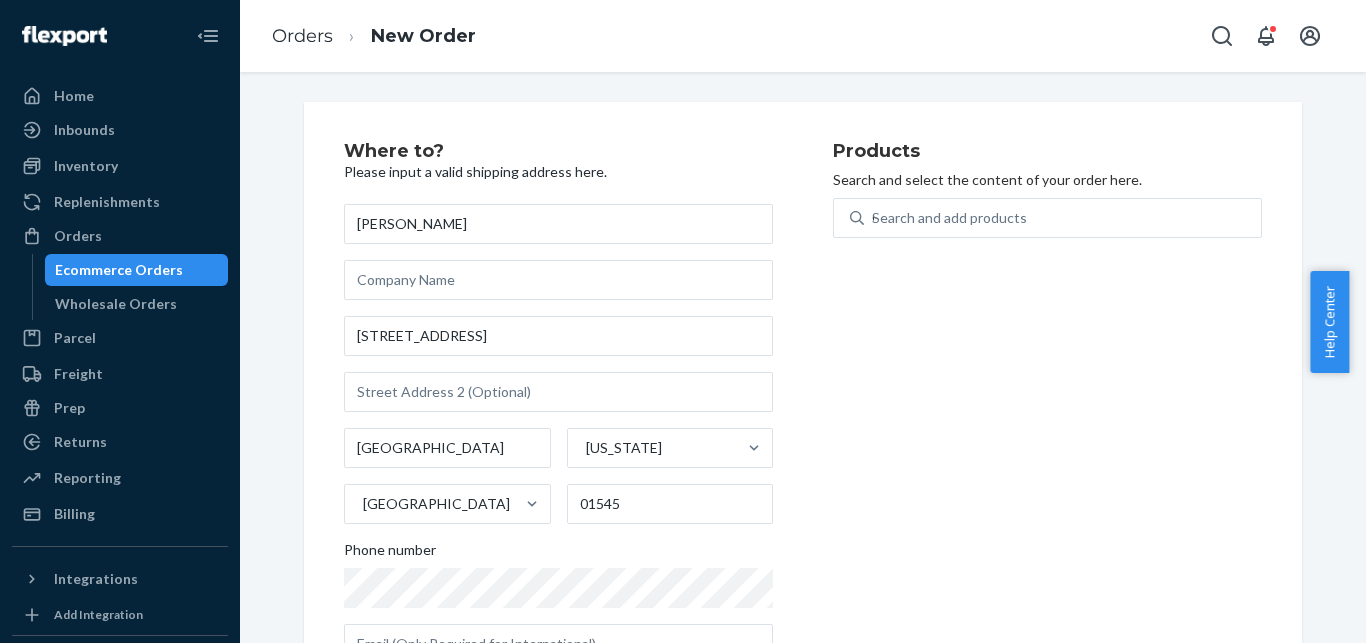 type 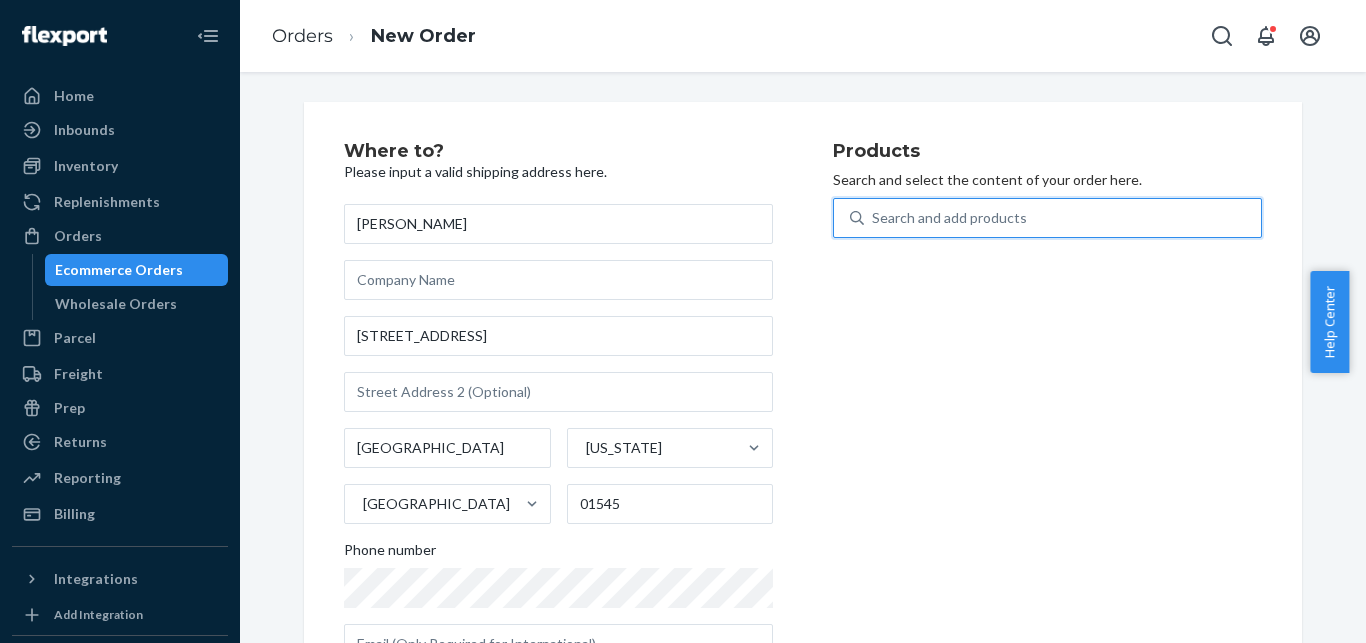 click on "Where to? Please input a valid shipping address here. [PERSON_NAME] [STREET_ADDRESS][US_STATE] Phone number" at bounding box center [588, 411] 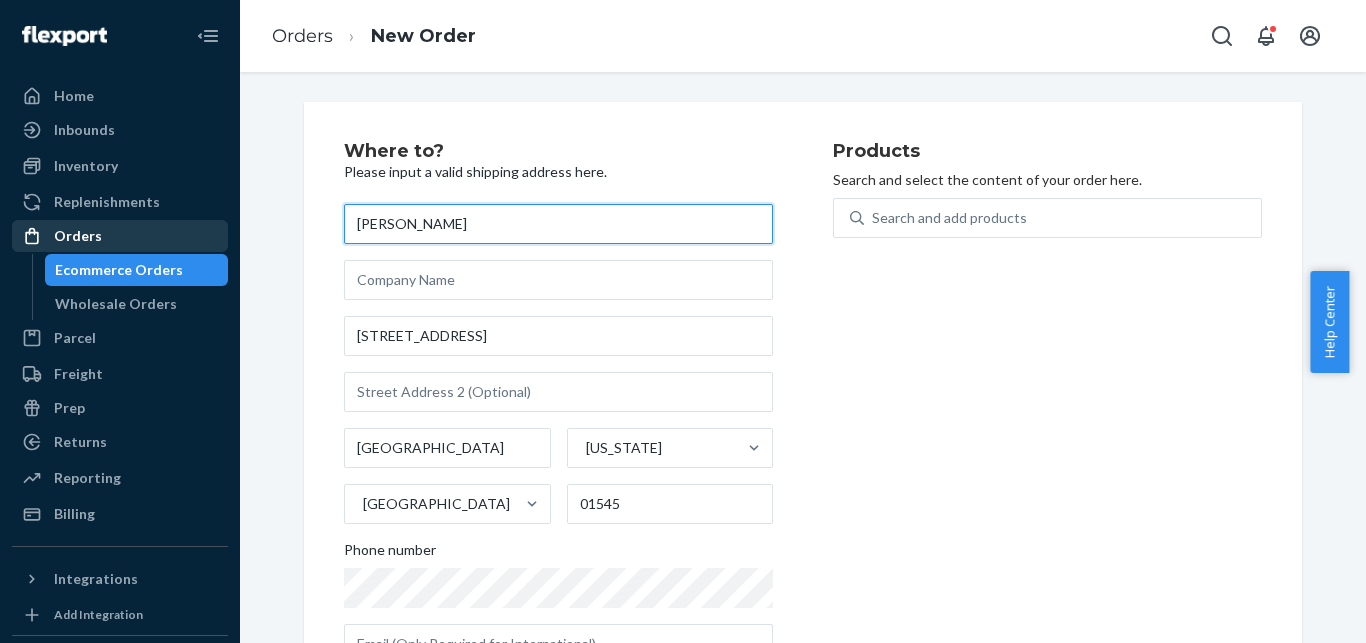 drag, startPoint x: 505, startPoint y: 217, endPoint x: 200, endPoint y: 222, distance: 305.041 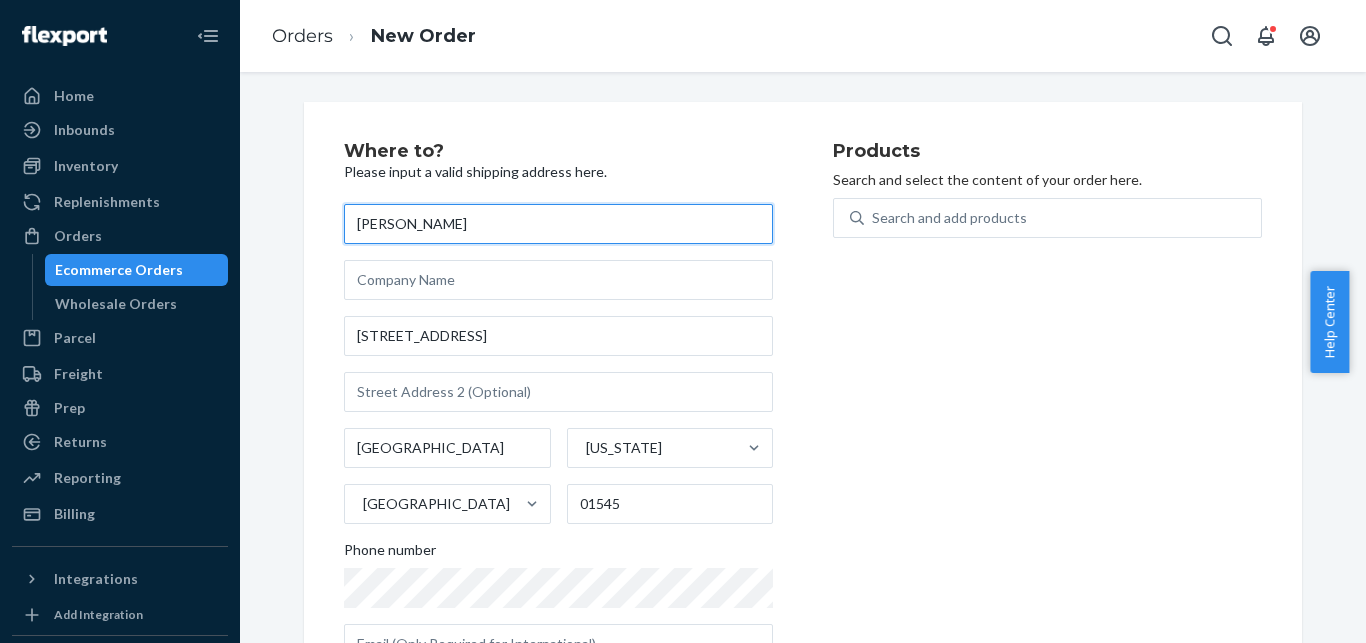 type on "[PERSON_NAME]" 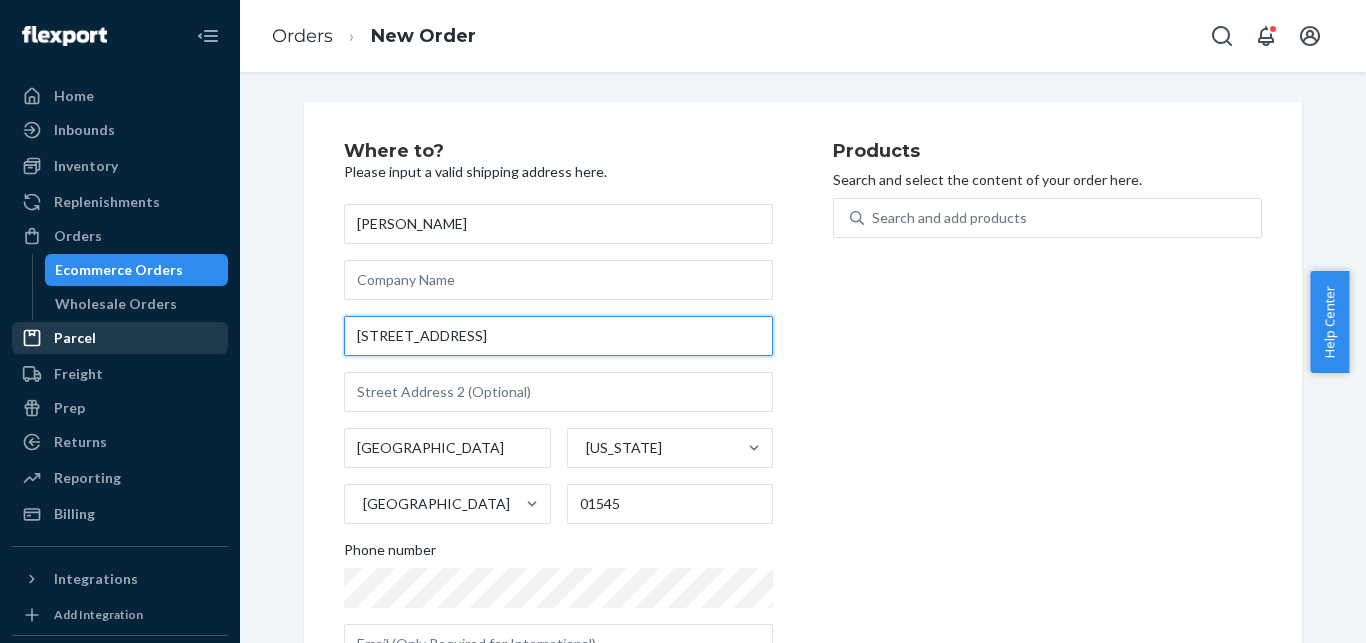 drag, startPoint x: 454, startPoint y: 339, endPoint x: 169, endPoint y: 333, distance: 285.06314 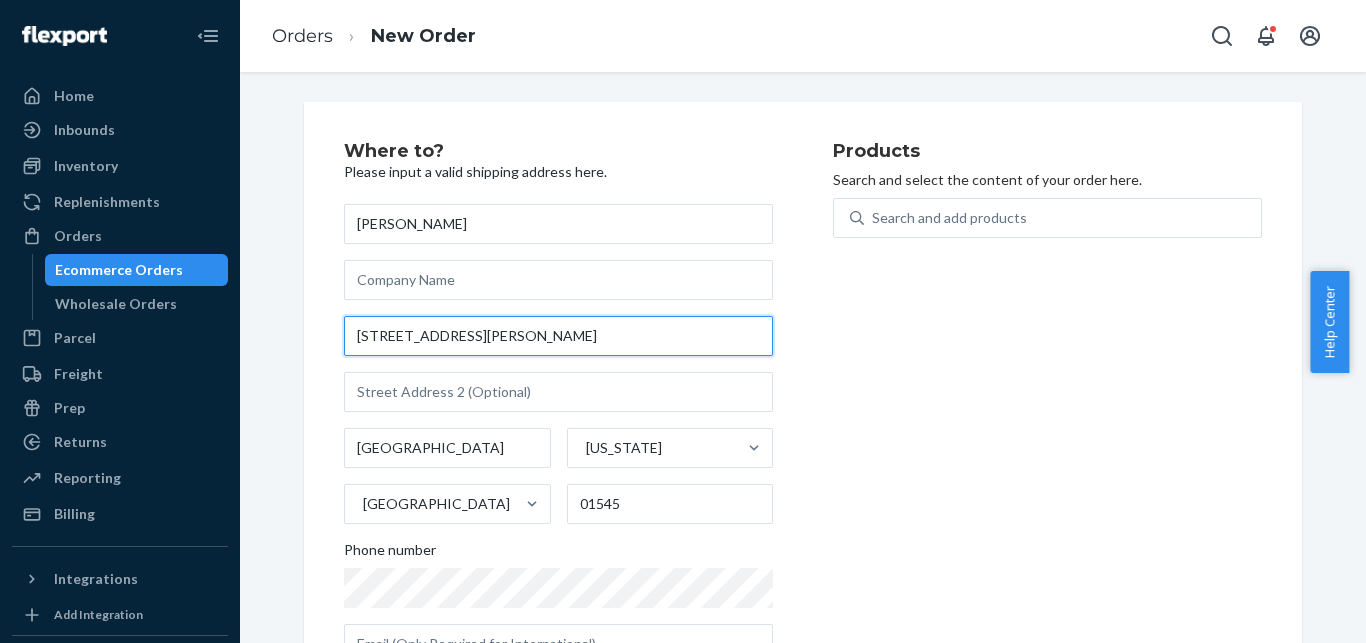 paste on "WOODLAND" 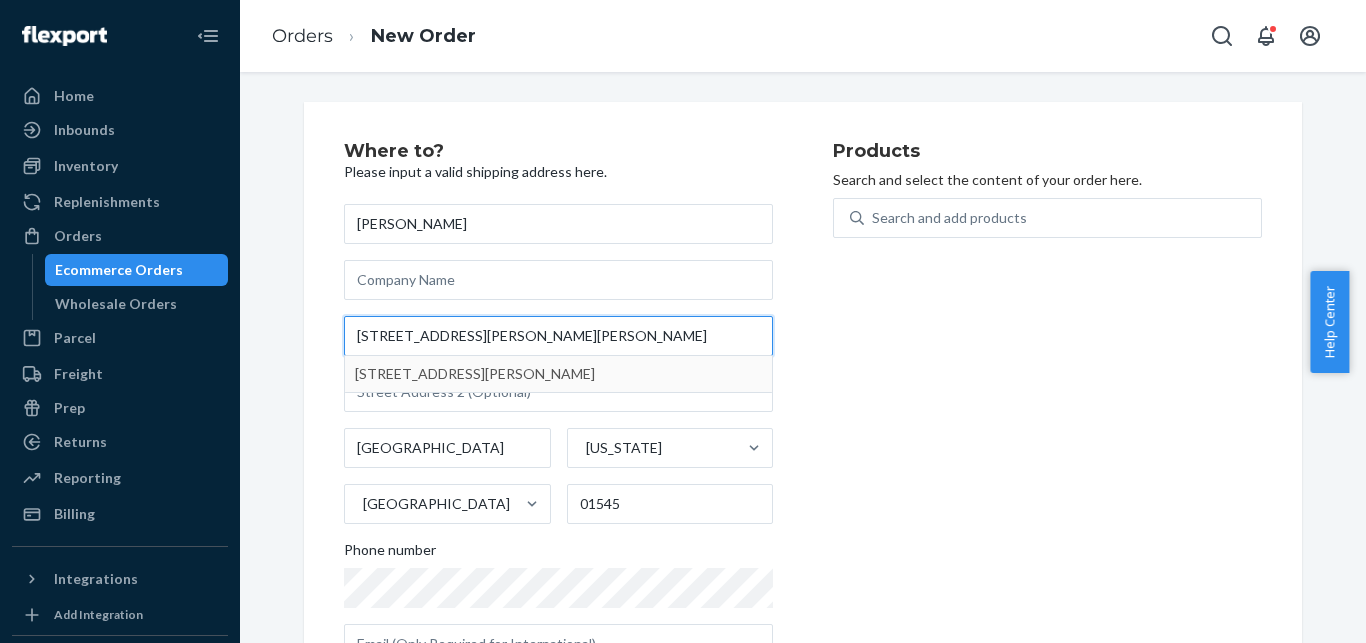type on "[STREET_ADDRESS][PERSON_NAME][PERSON_NAME]" 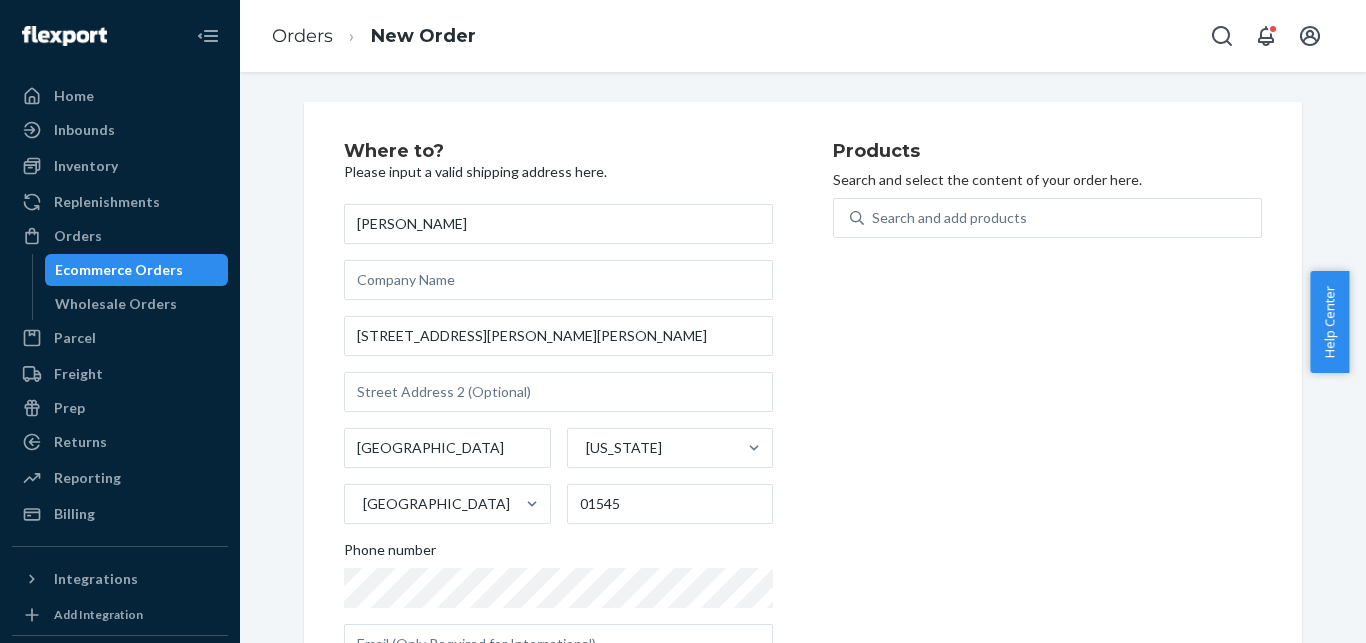 type on "Woodland" 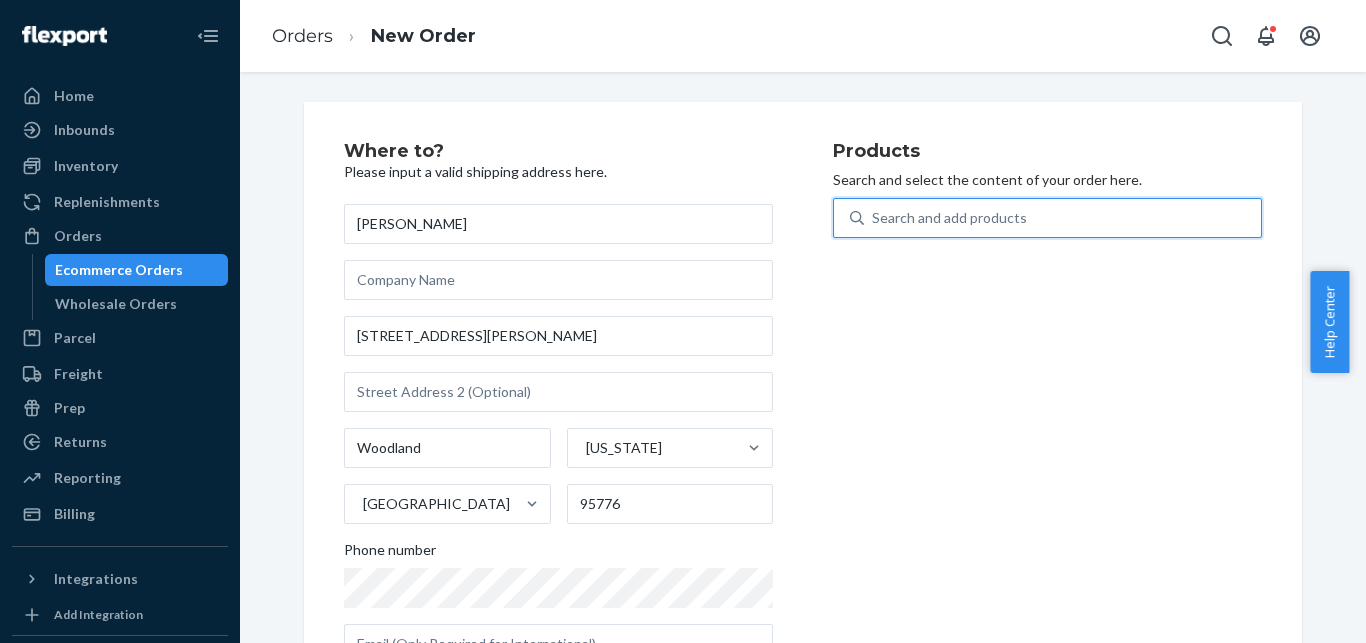 click on "Search and add products" at bounding box center [949, 218] 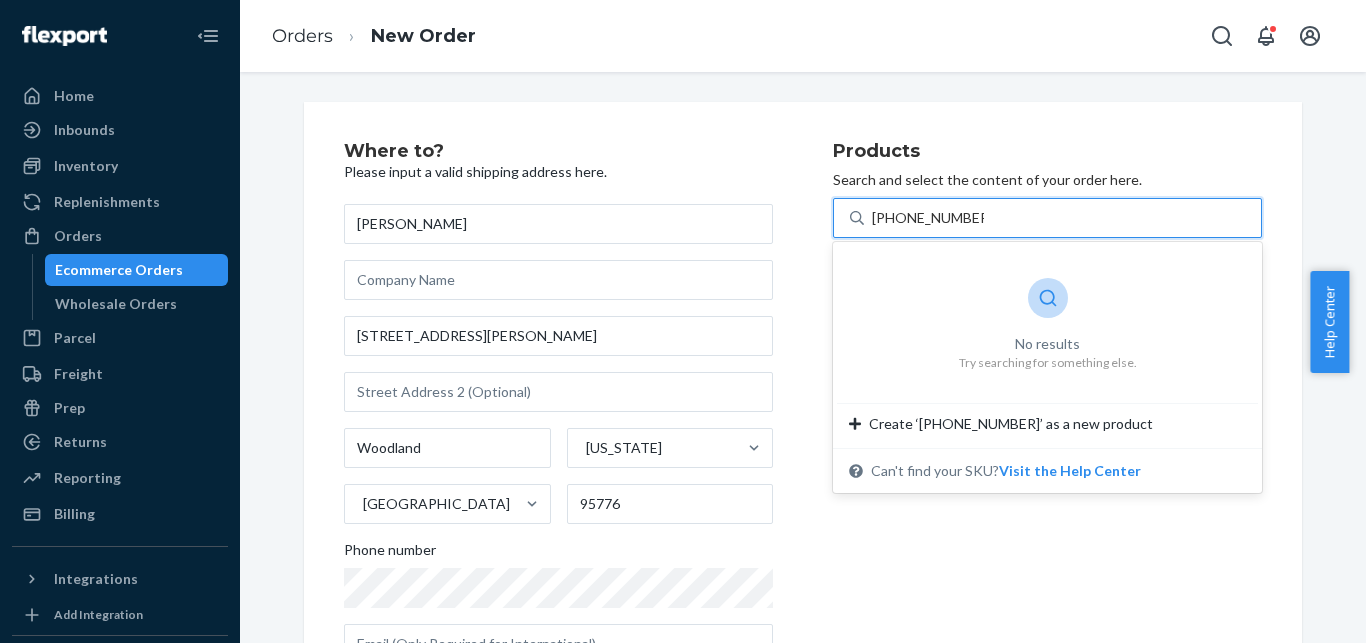drag, startPoint x: 883, startPoint y: 219, endPoint x: 985, endPoint y: 215, distance: 102.0784 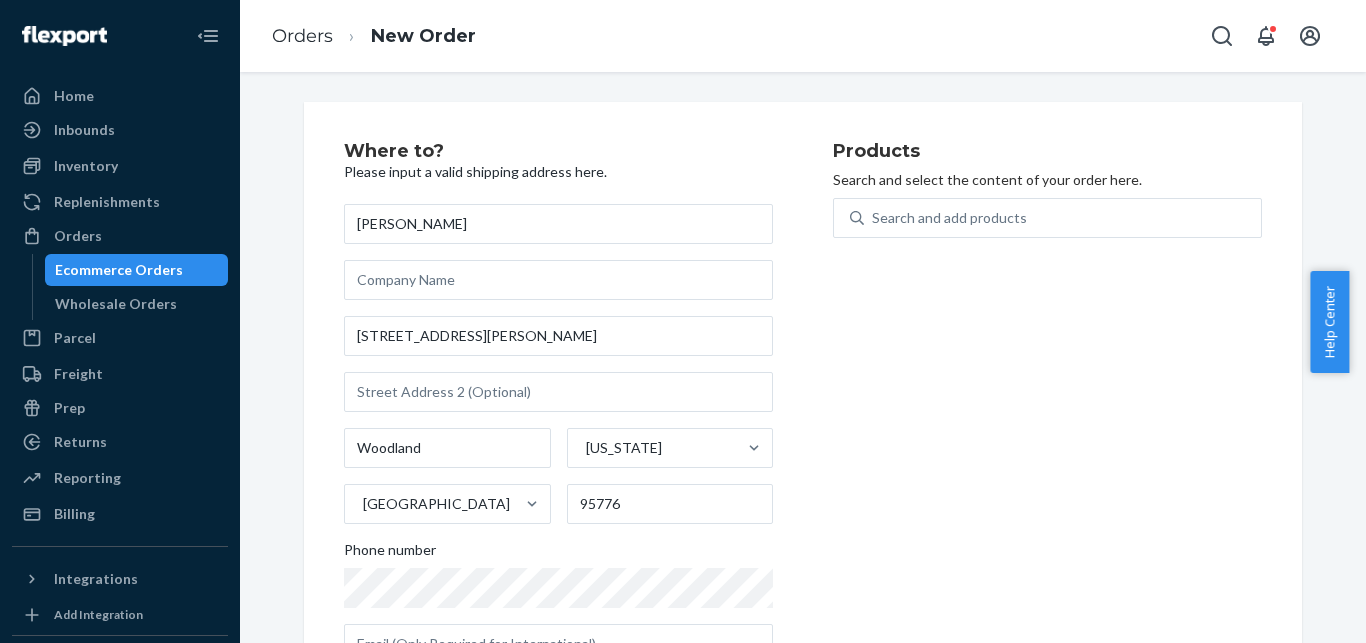 click on "Where to? Please input a valid shipping address here. [PERSON_NAME] [STREET_ADDRESS][PERSON_NAME][PERSON_NAME][US_STATE] Phone number" at bounding box center [588, 411] 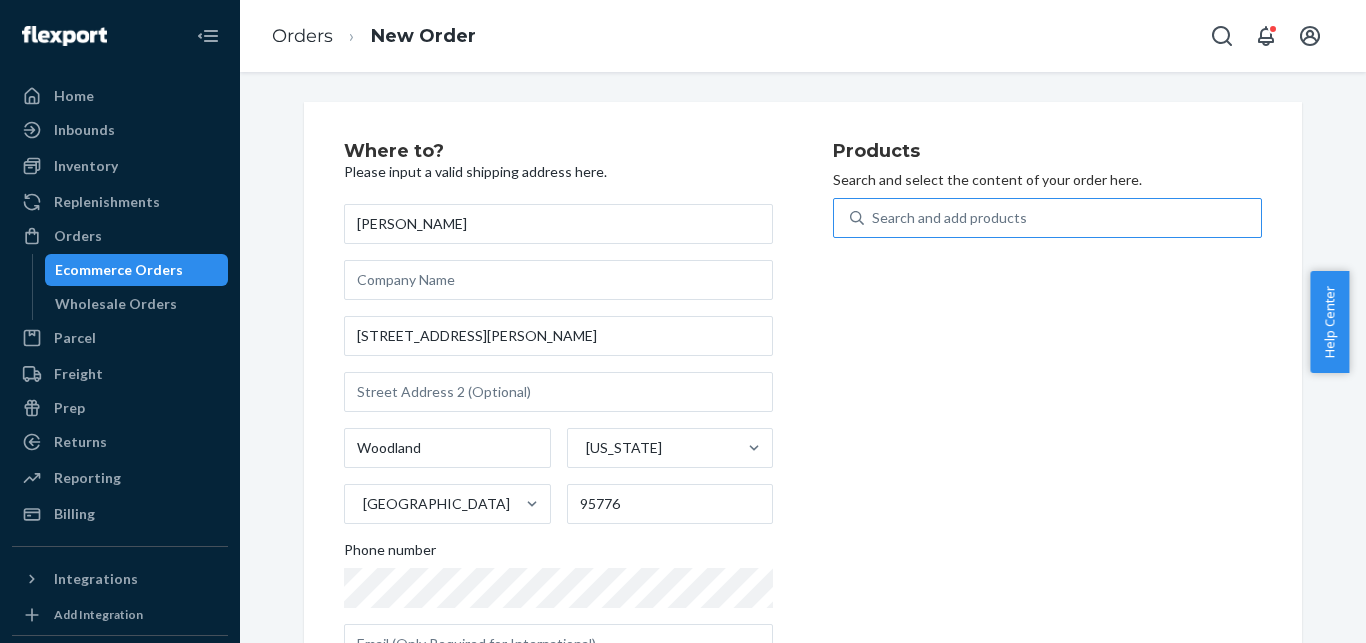 click on "Search and add products" at bounding box center [949, 218] 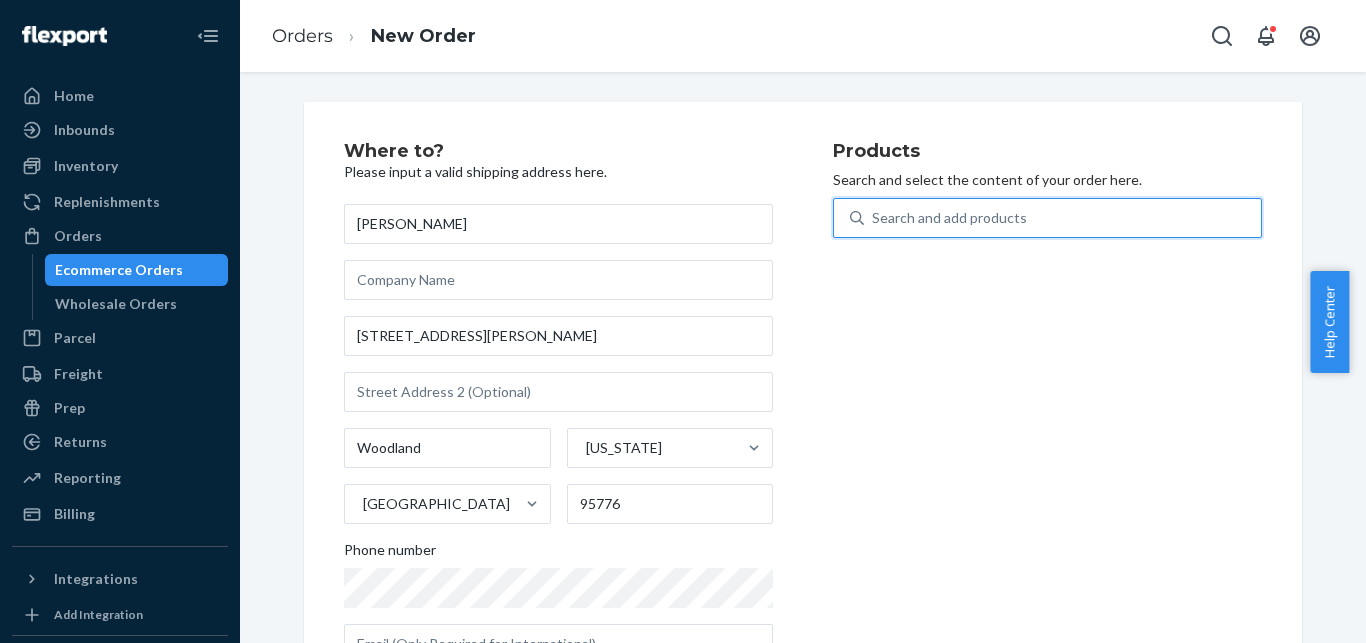 paste on "GKH-AC-110-20" 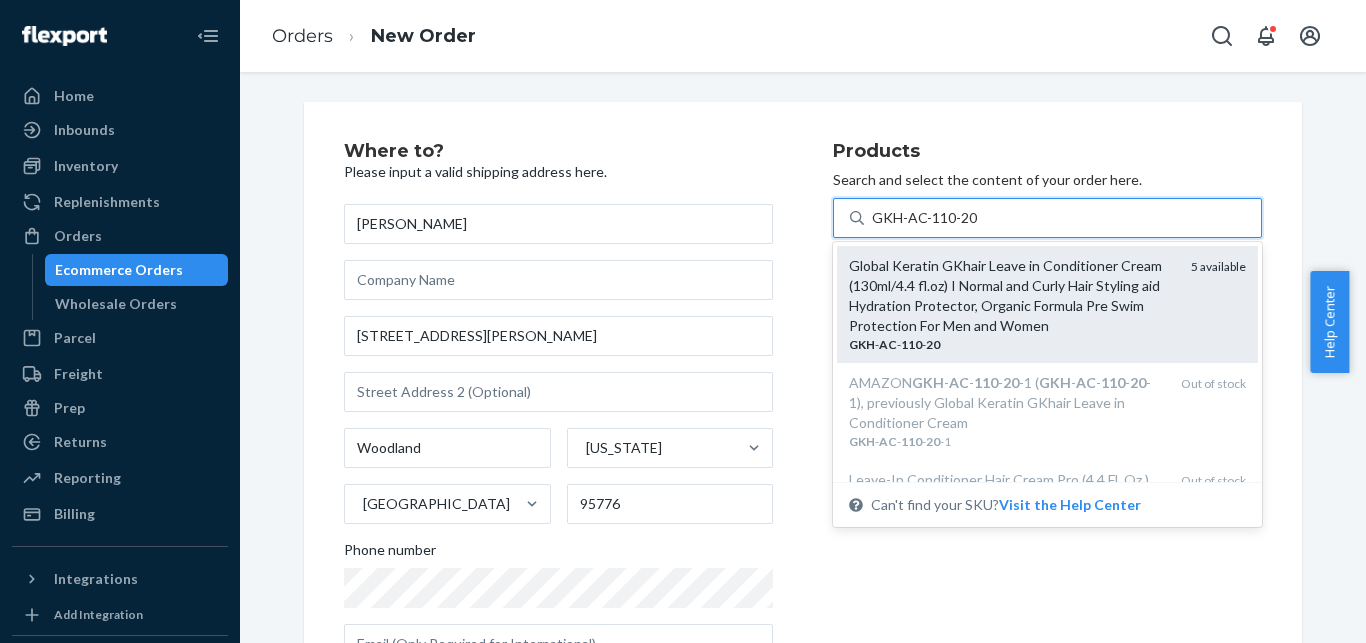 click on "Global Keratin GKhair Leave in Conditioner Cream (130ml/4.4 fl.oz) I Normal and Curly Hair Styling aid Hydration Protector, Organic Formula Pre Swim Protection For Men and Women" at bounding box center [1012, 296] 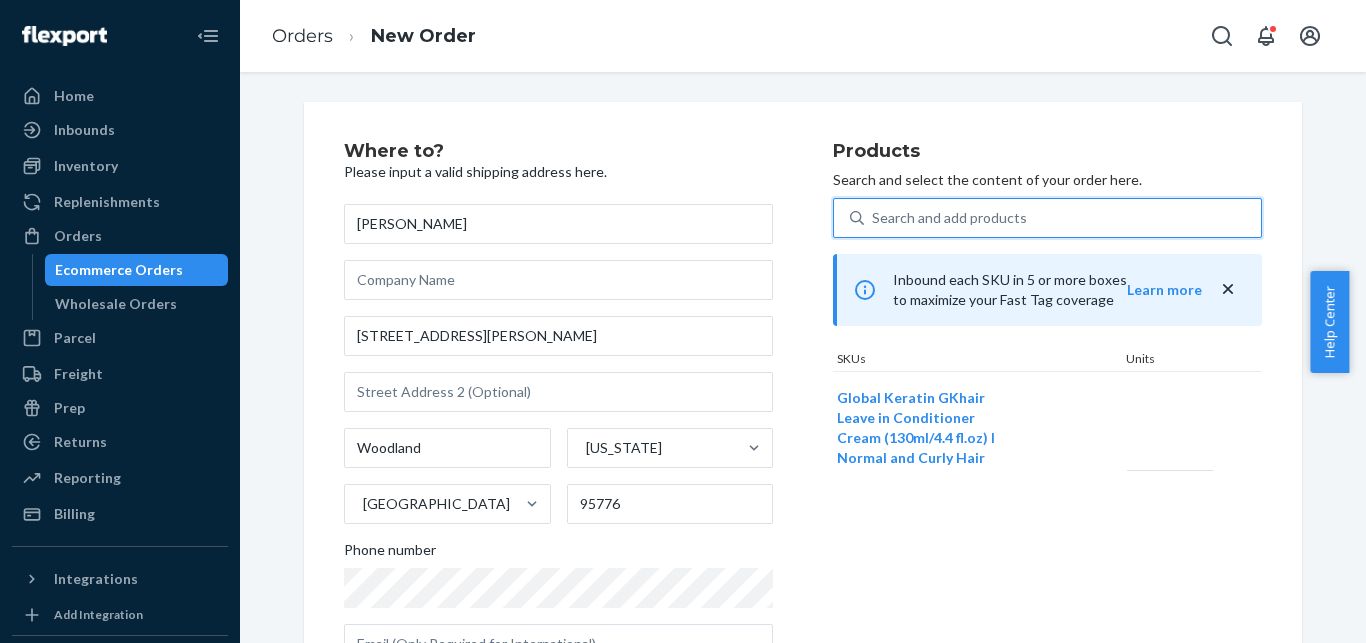 type 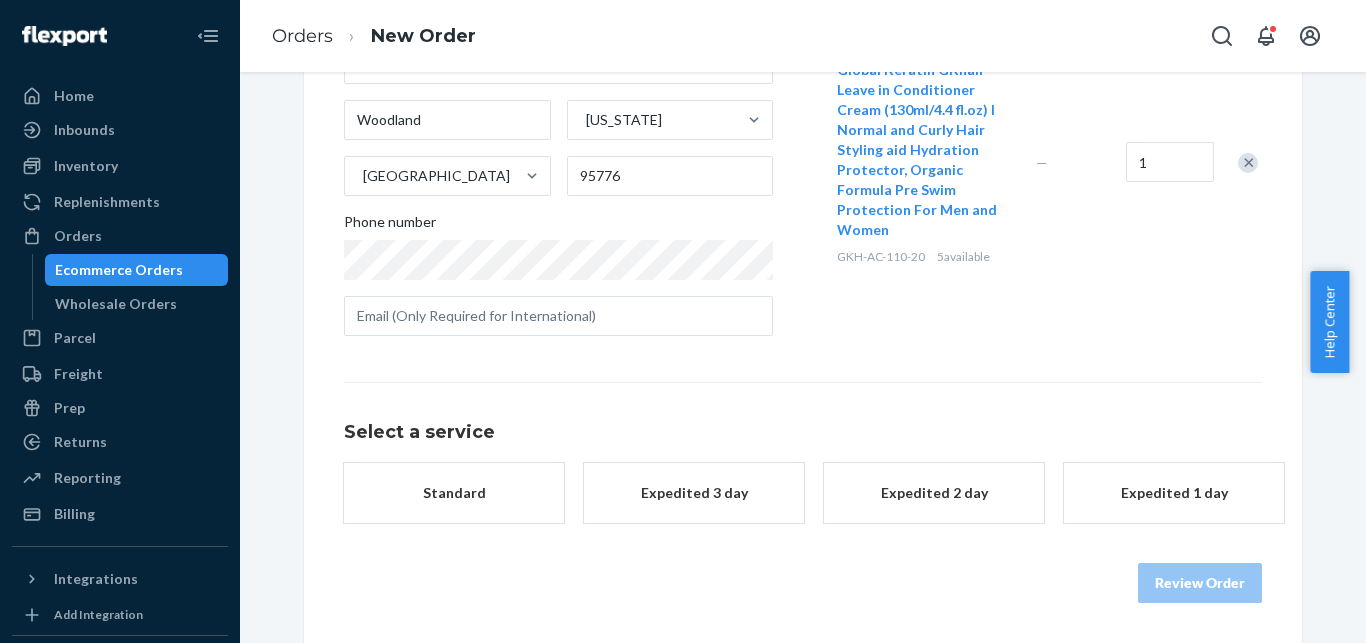click at bounding box center [454, 503] 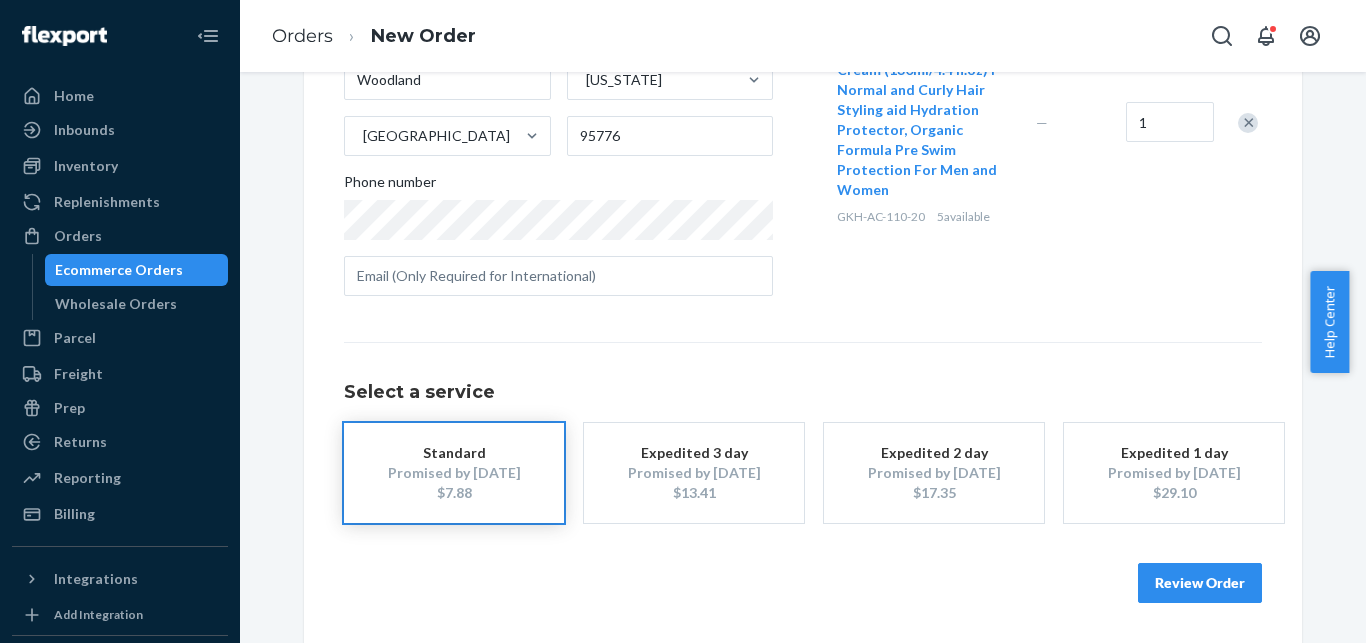 scroll, scrollTop: 343, scrollLeft: 0, axis: vertical 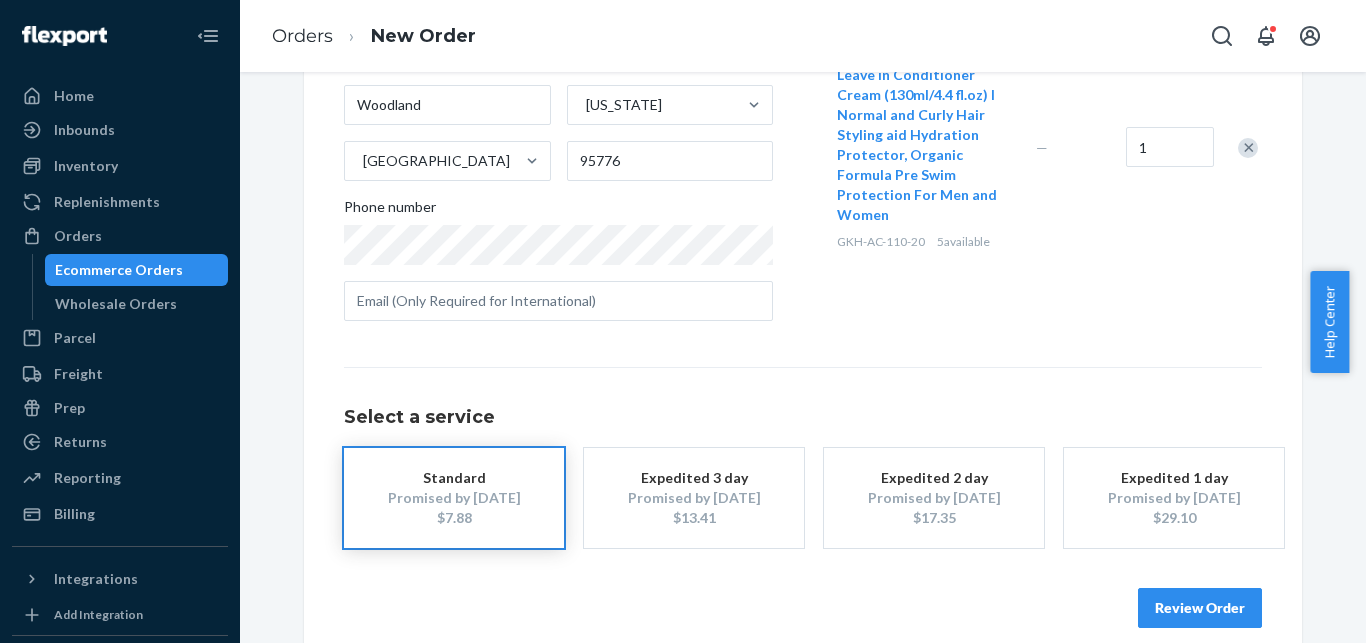 click on "Review Order" at bounding box center (803, 598) 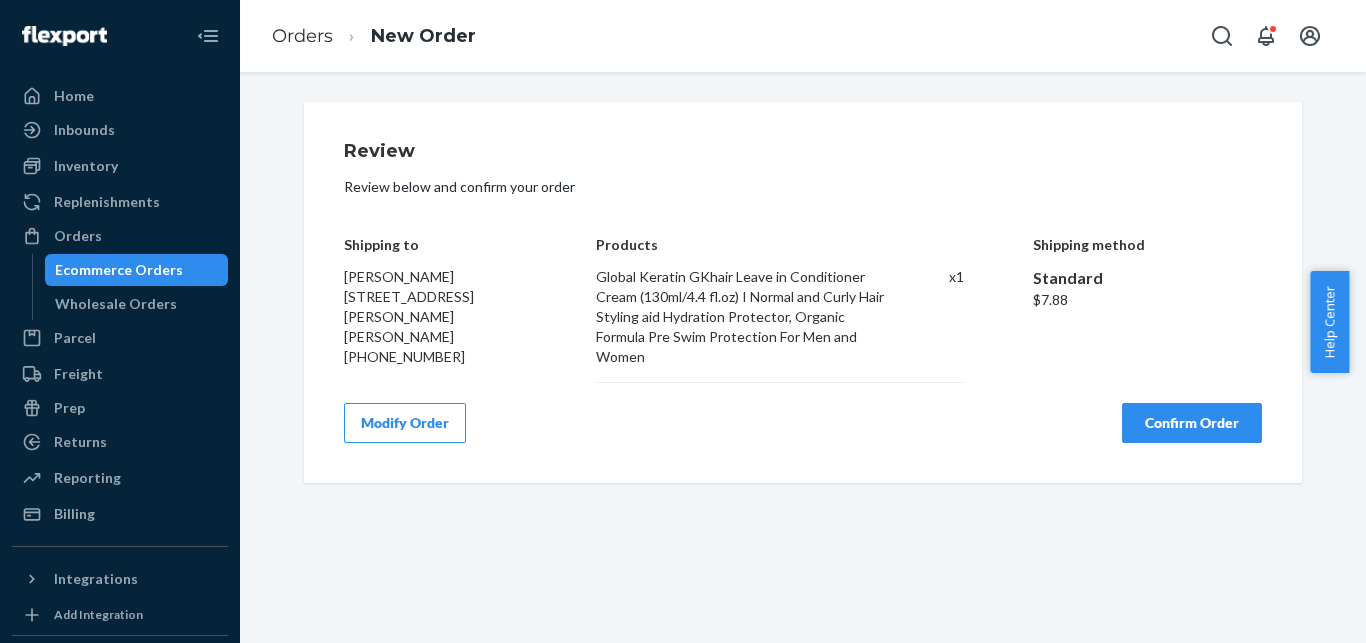 scroll, scrollTop: 0, scrollLeft: 0, axis: both 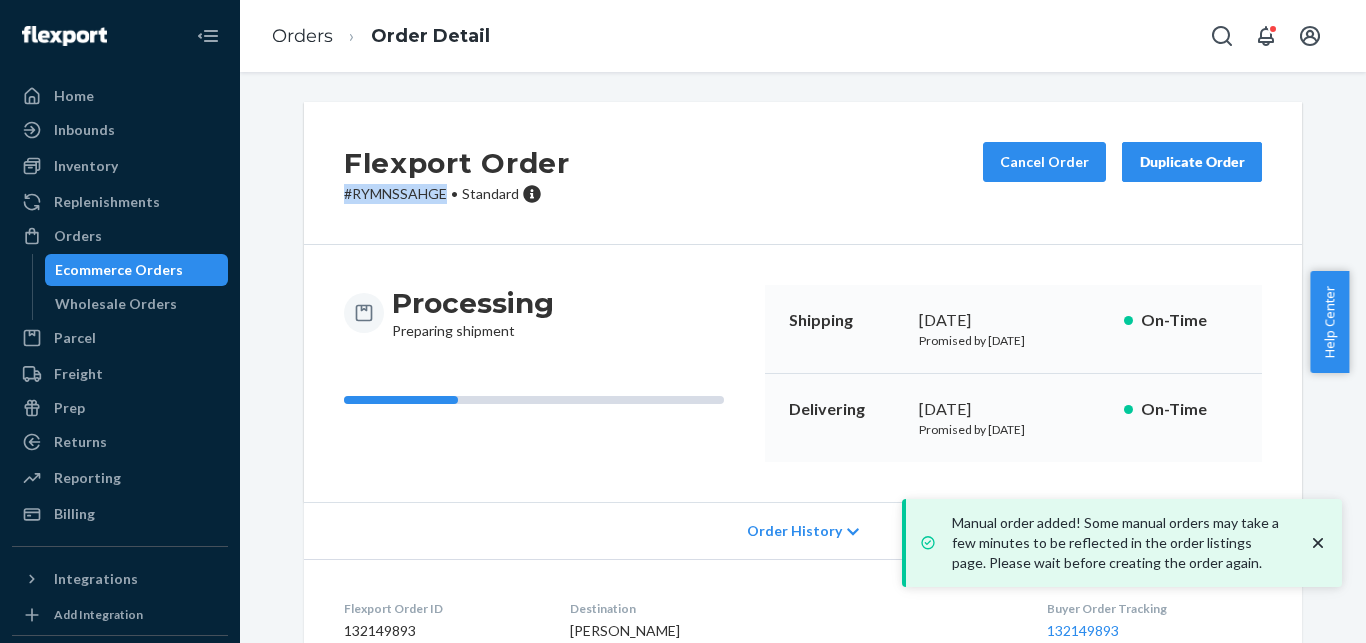 drag, startPoint x: 441, startPoint y: 197, endPoint x: 325, endPoint y: 206, distance: 116.34862 